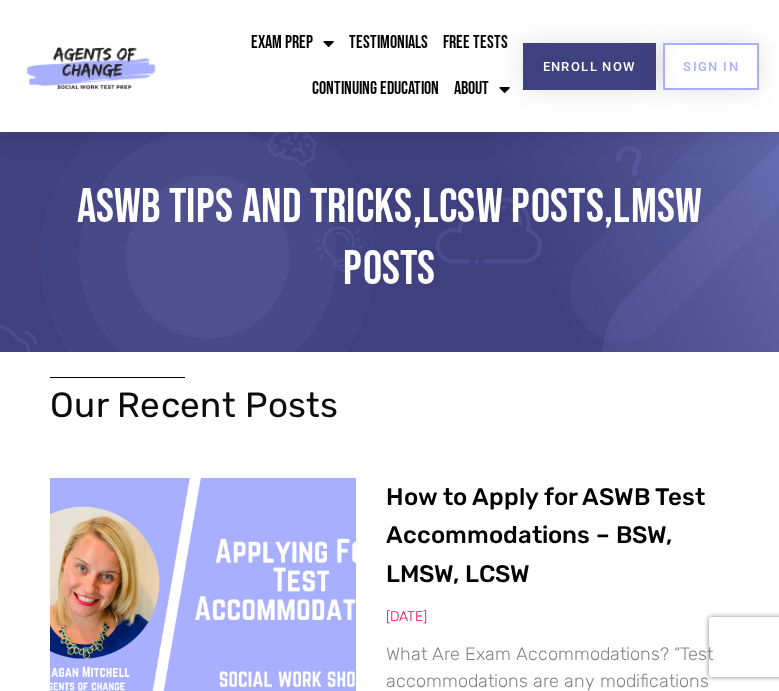 scroll, scrollTop: 3036, scrollLeft: 0, axis: vertical 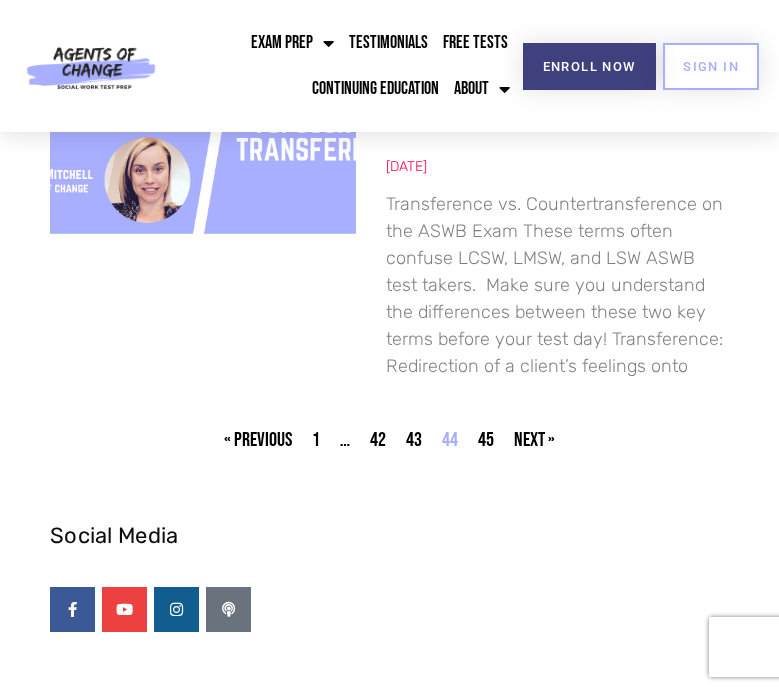 click on "Page 43" at bounding box center (414, 440) 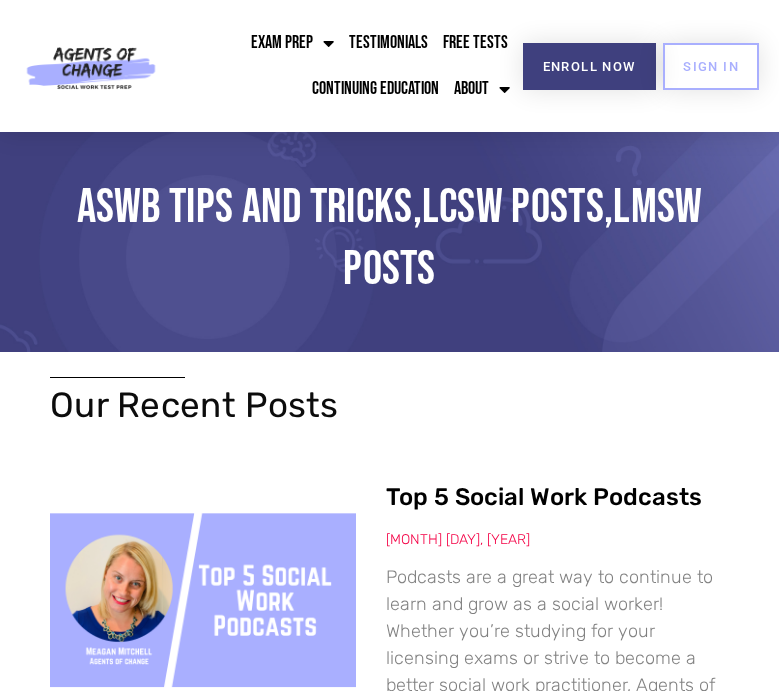 scroll, scrollTop: 0, scrollLeft: 0, axis: both 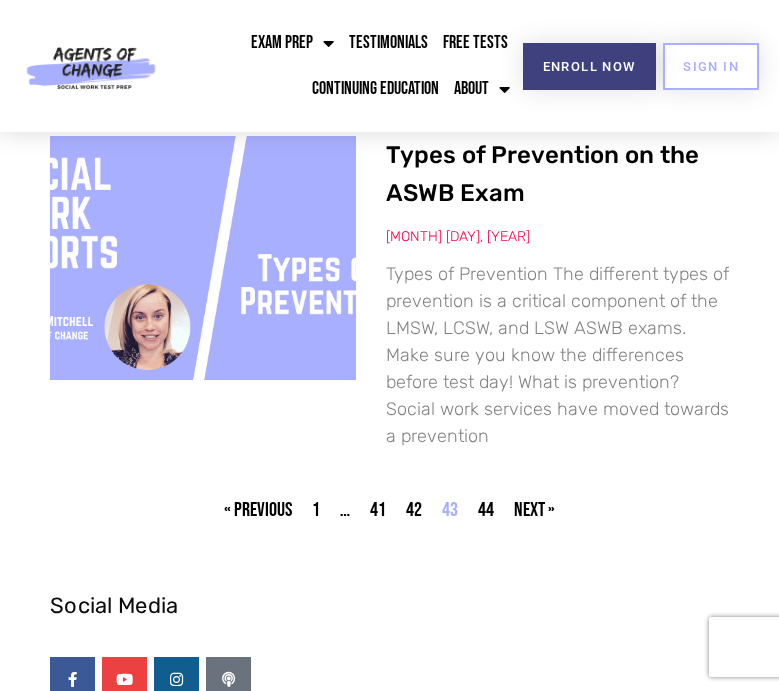 click on "Page 42" at bounding box center [414, 510] 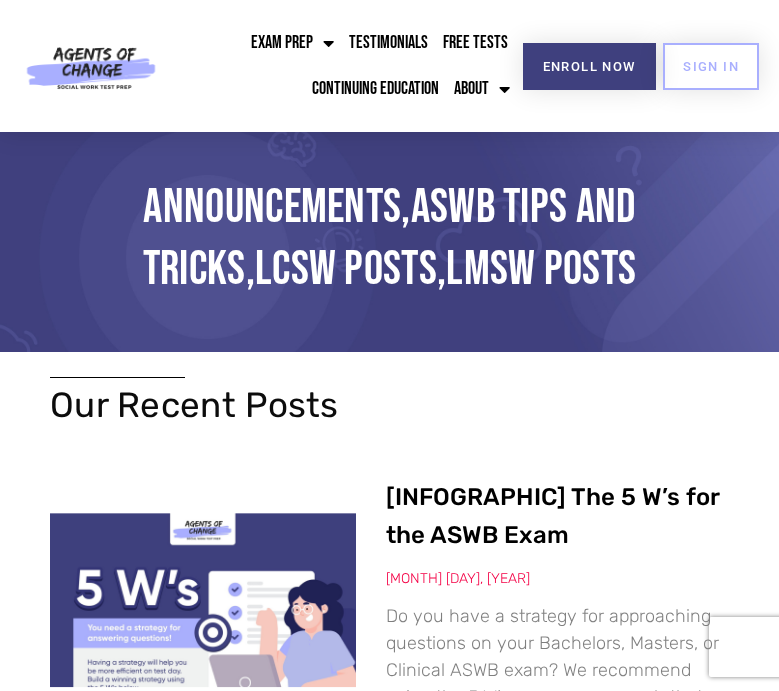 scroll, scrollTop: 0, scrollLeft: 0, axis: both 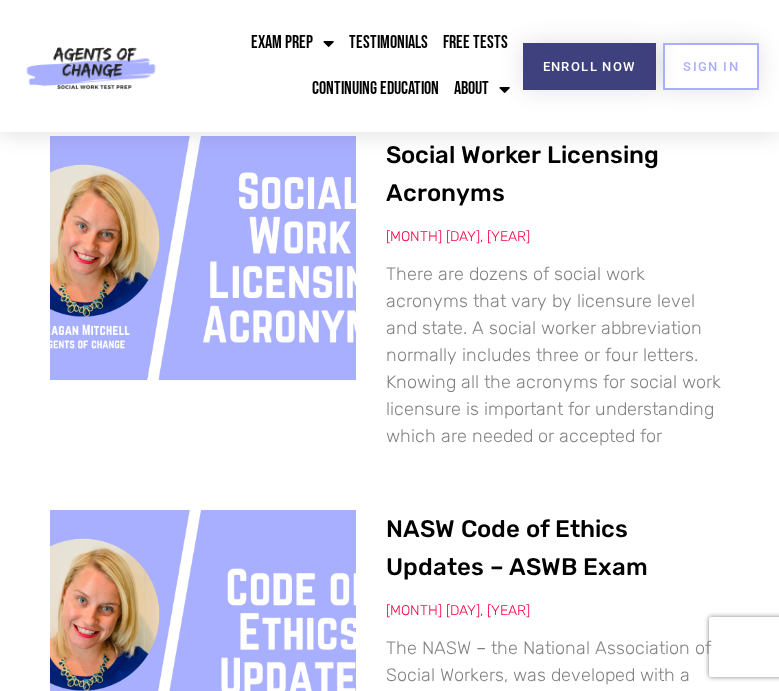 click on "Social Worker Licensing Acronyms" at bounding box center (522, 174) 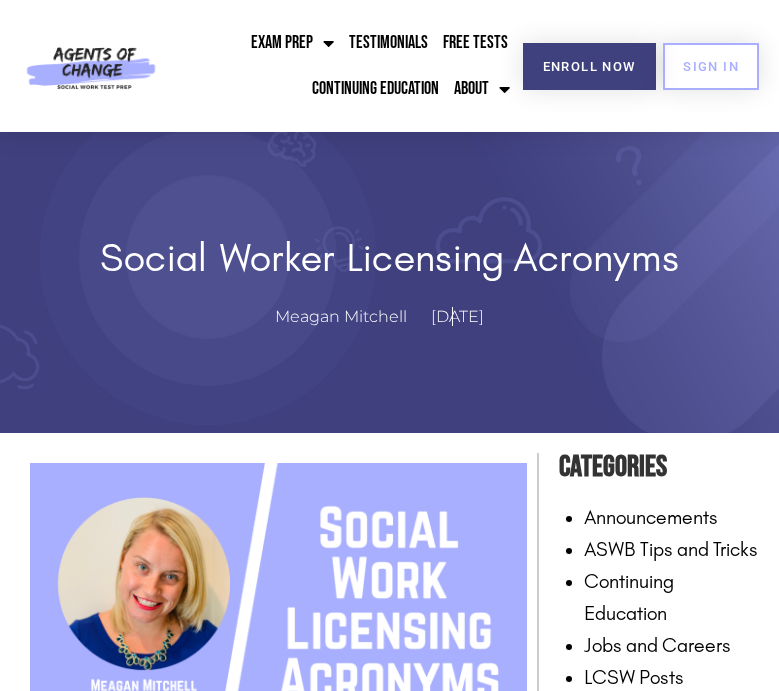 scroll, scrollTop: 0, scrollLeft: 0, axis: both 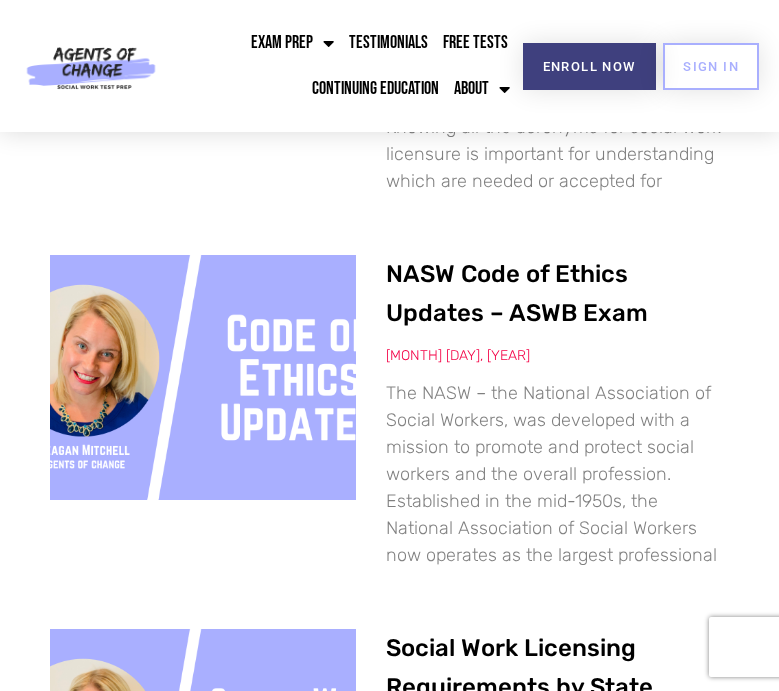click on "NASW Code of Ethics Updates – ASWB Exam" at bounding box center [517, 293] 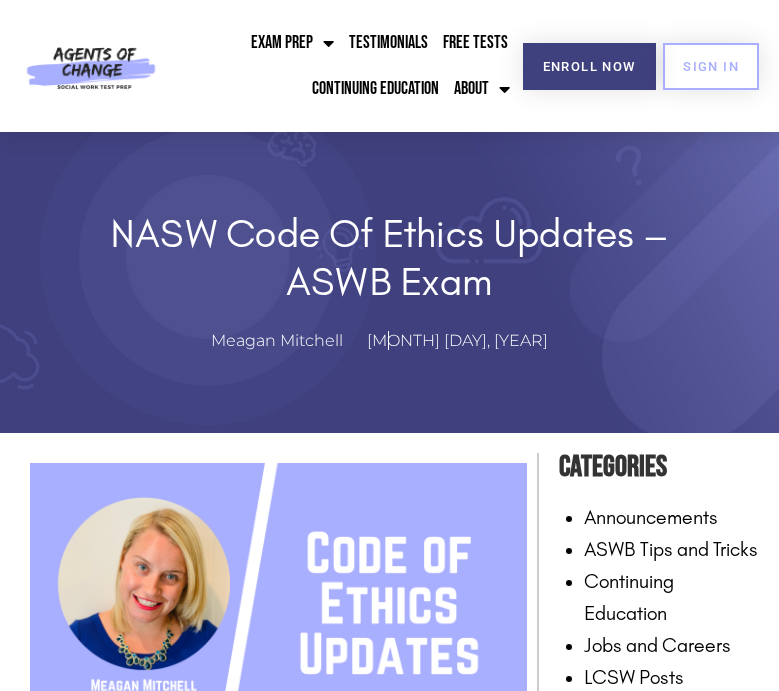 scroll, scrollTop: 0, scrollLeft: 0, axis: both 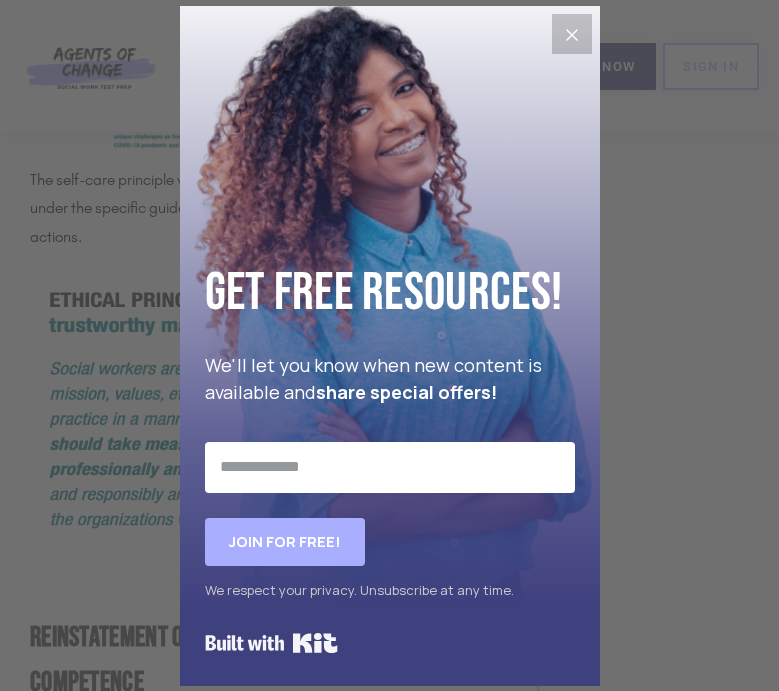 click at bounding box center (572, 34) 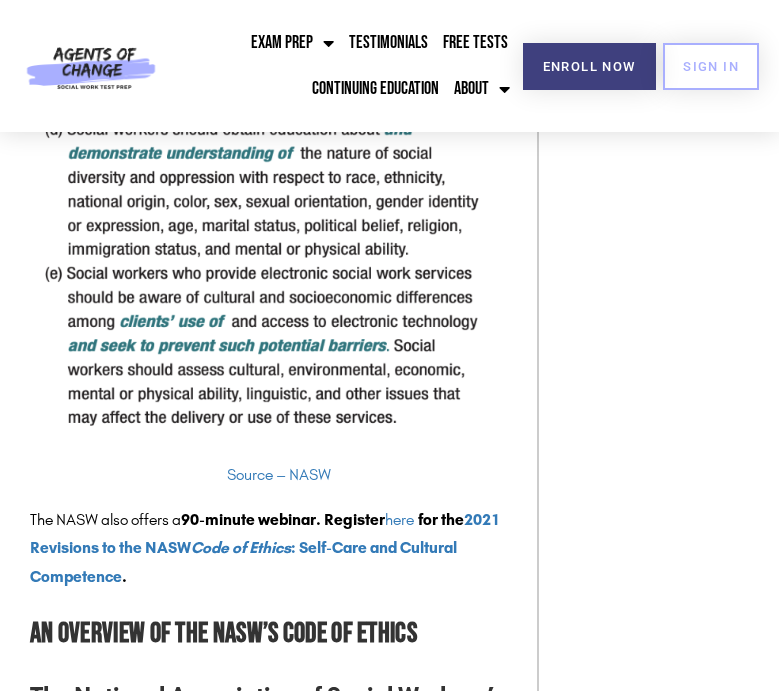 scroll, scrollTop: 3650, scrollLeft: 0, axis: vertical 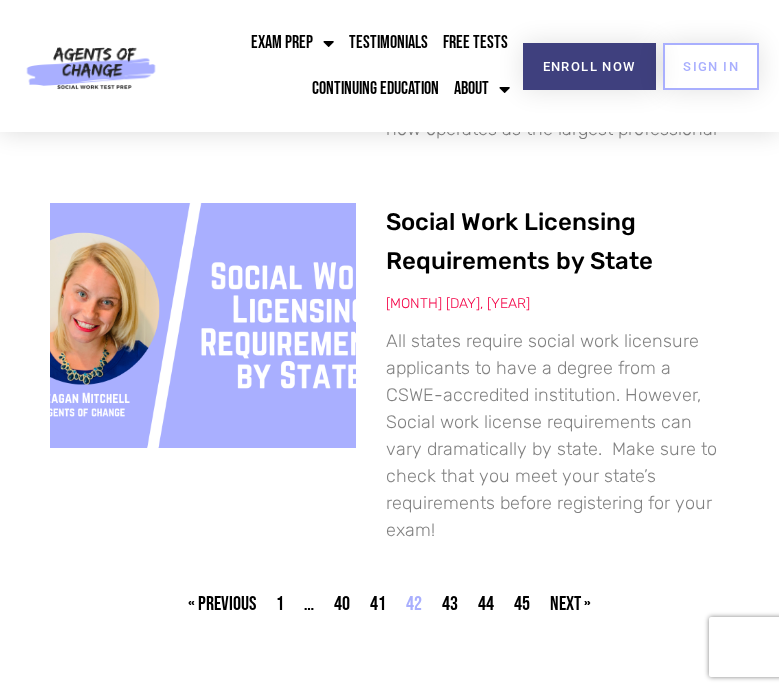 click on "Page 41" at bounding box center [378, 604] 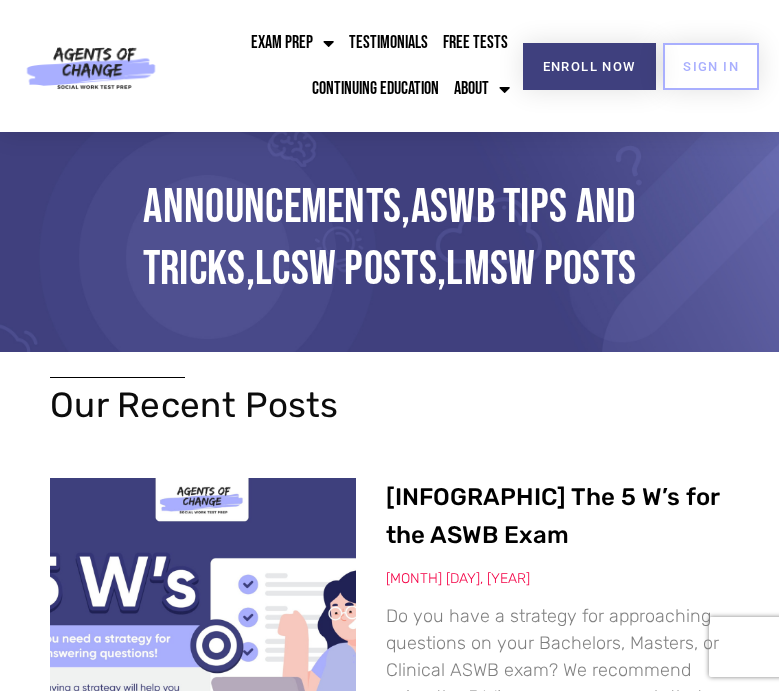 scroll, scrollTop: 0, scrollLeft: 0, axis: both 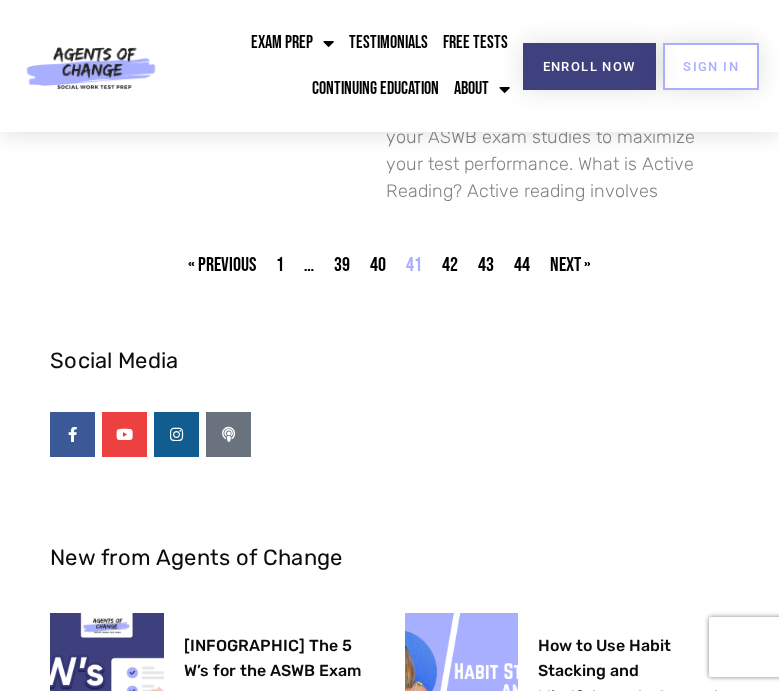 click on "Page 40" at bounding box center [378, 265] 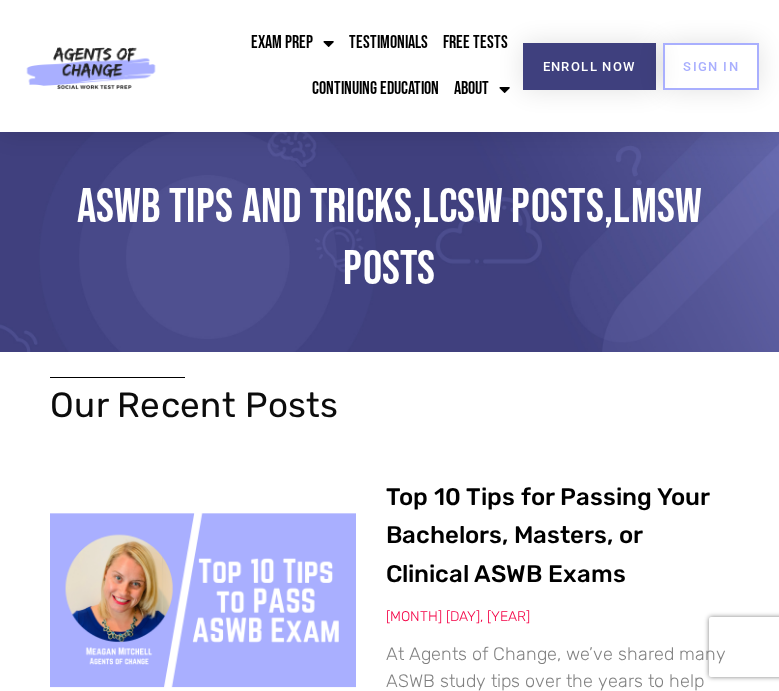 scroll, scrollTop: 0, scrollLeft: 0, axis: both 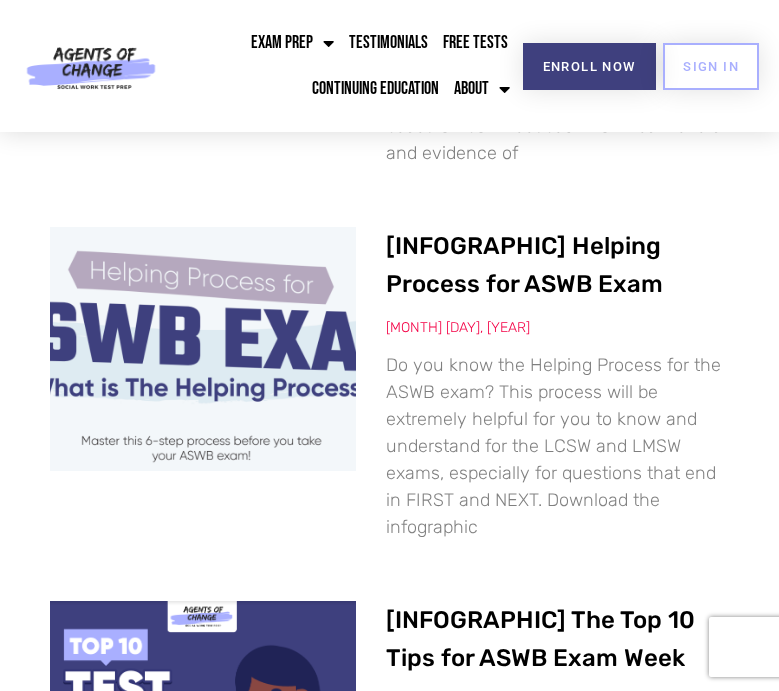 click on "[INFOGRAPHIC] Helping Process for ASWB Exam" at bounding box center [524, 265] 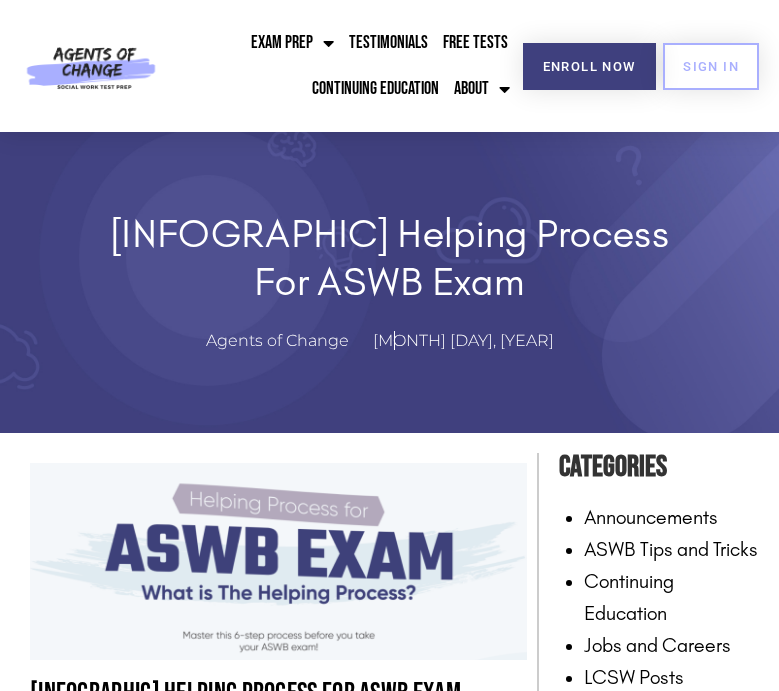 scroll, scrollTop: 0, scrollLeft: 0, axis: both 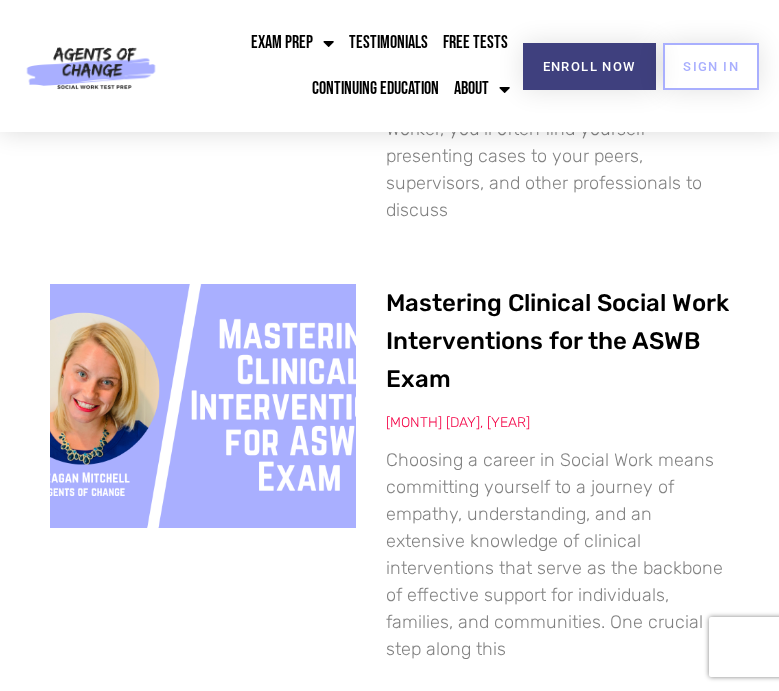 click on "Mastering Clinical Social Work Interventions for the ASWB Exam" at bounding box center (557, 341) 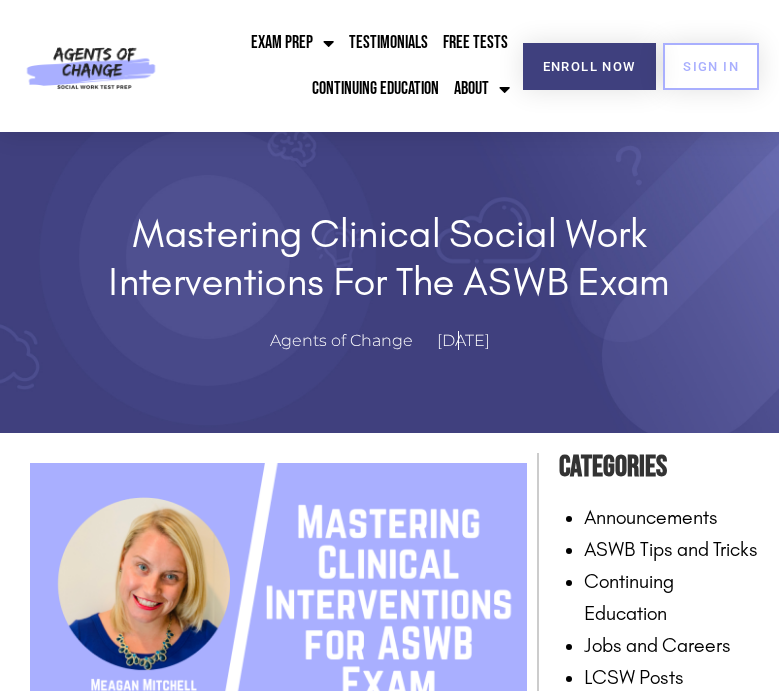 scroll, scrollTop: 0, scrollLeft: 0, axis: both 